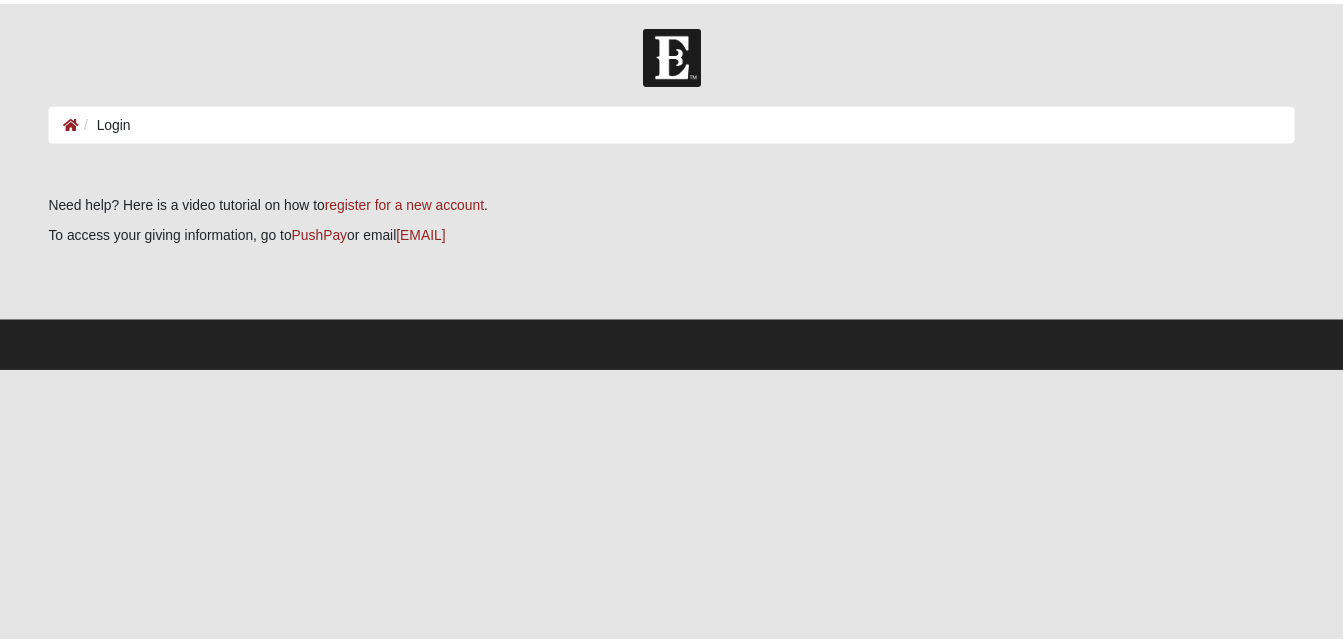 scroll, scrollTop: 0, scrollLeft: 0, axis: both 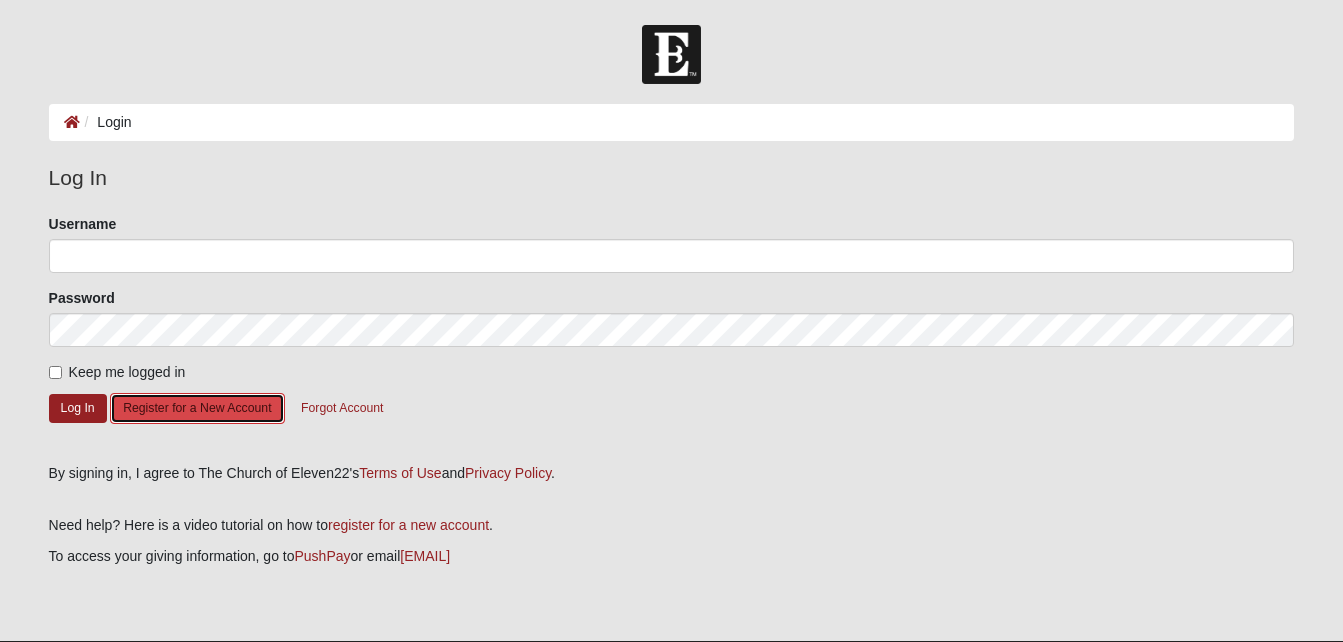 click on "Register for a New Account" 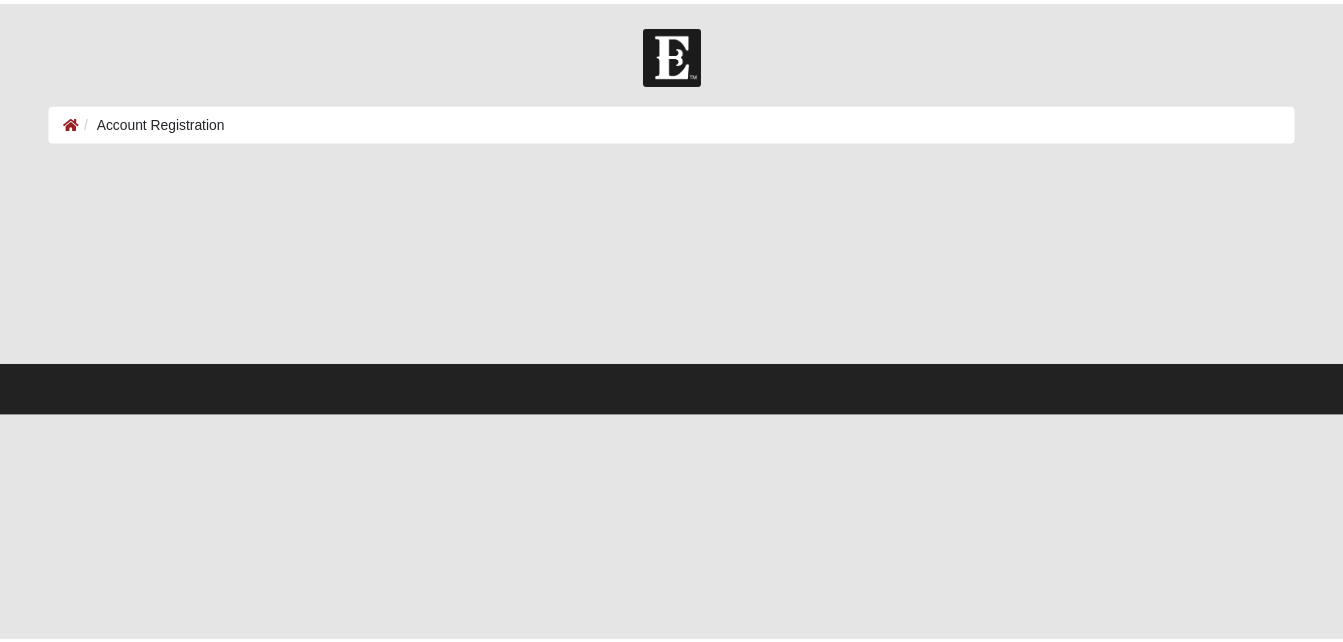 scroll, scrollTop: 0, scrollLeft: 0, axis: both 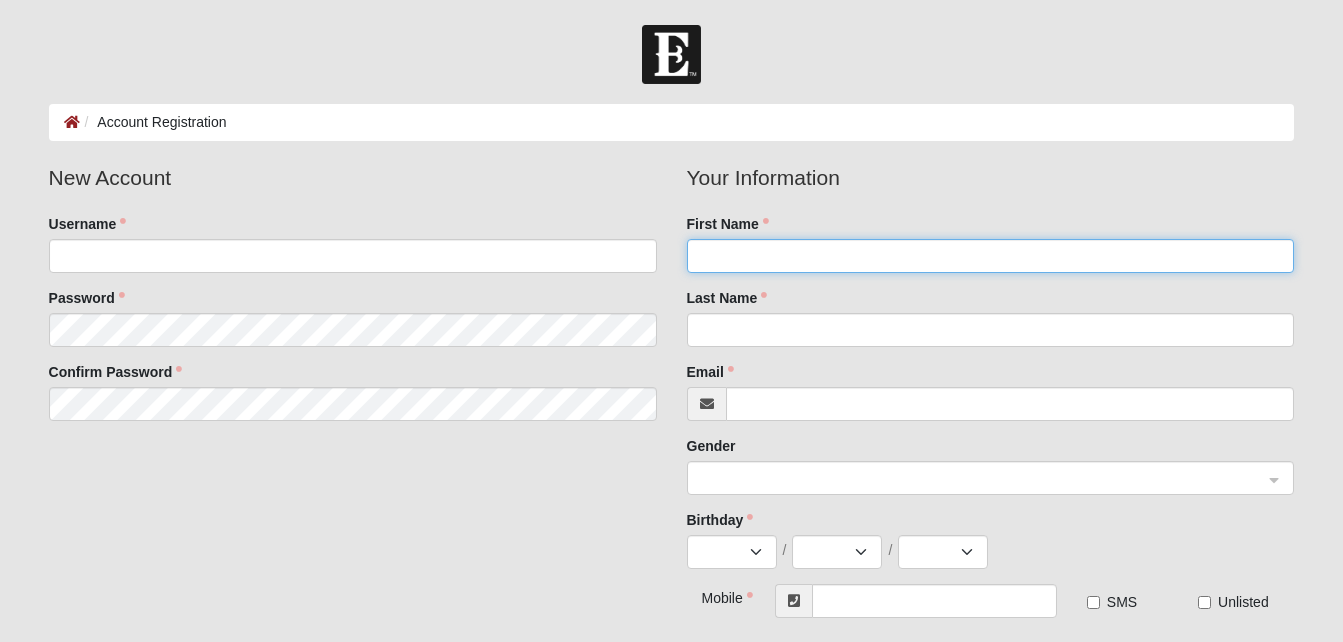 click on "First Name" 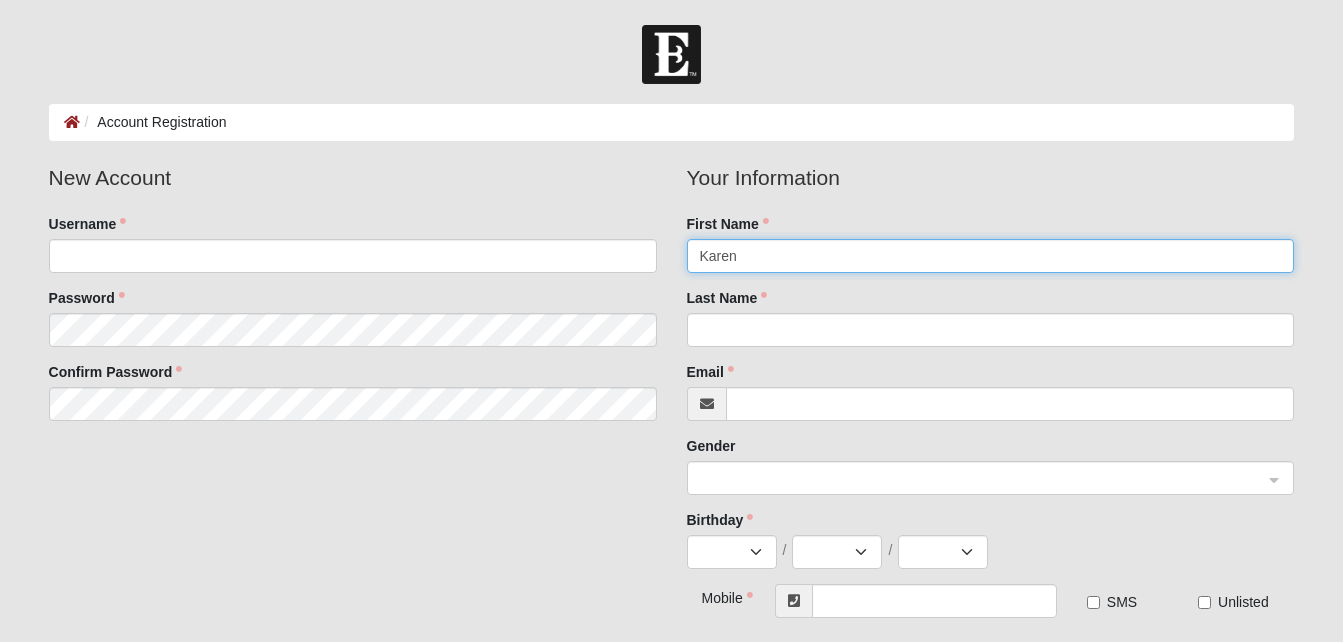type on "Karen" 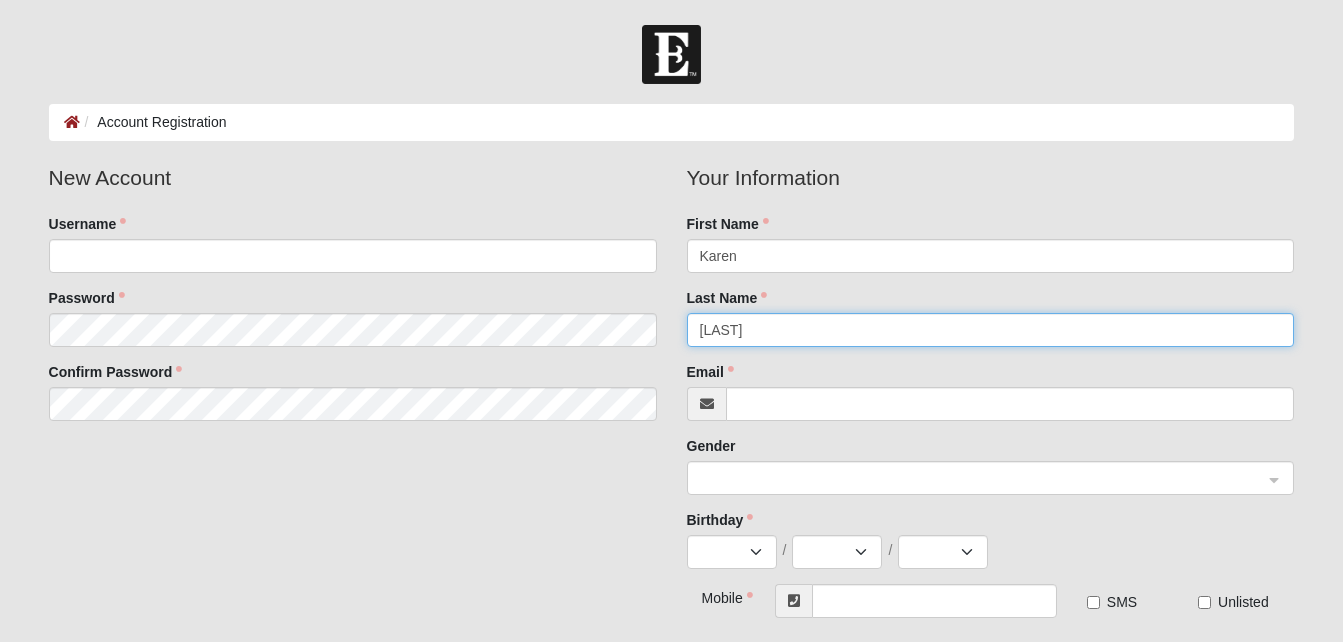 type on "[LAST]" 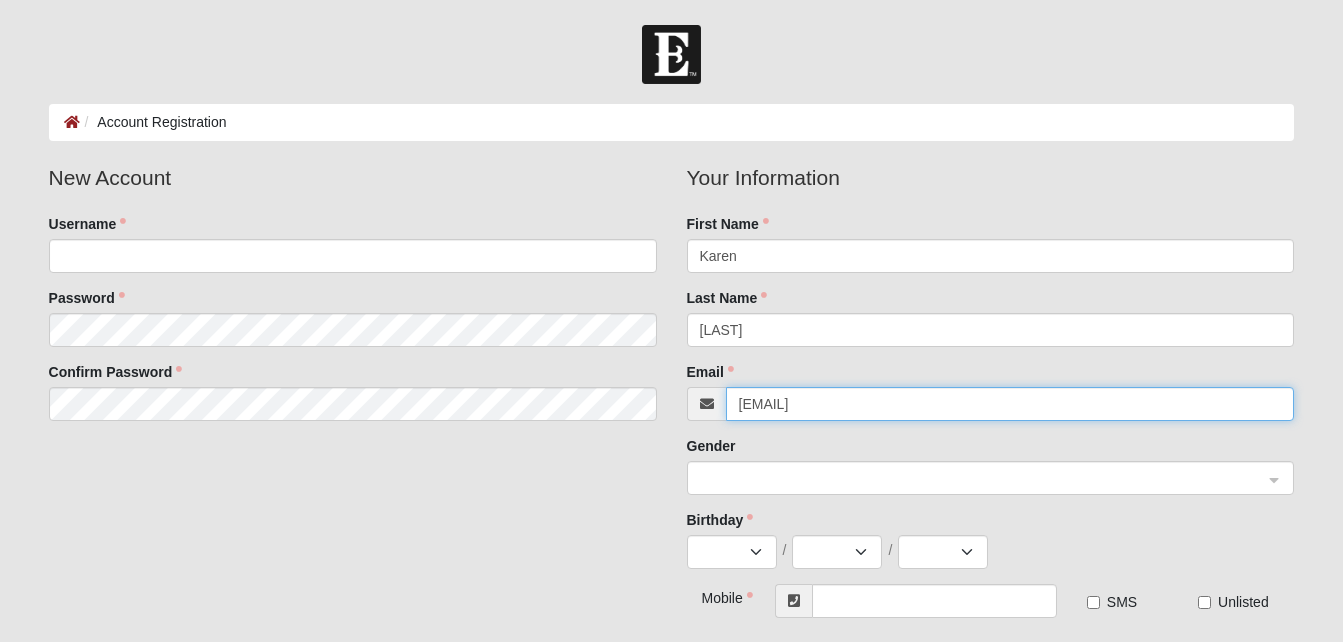 type on "[EMAIL]" 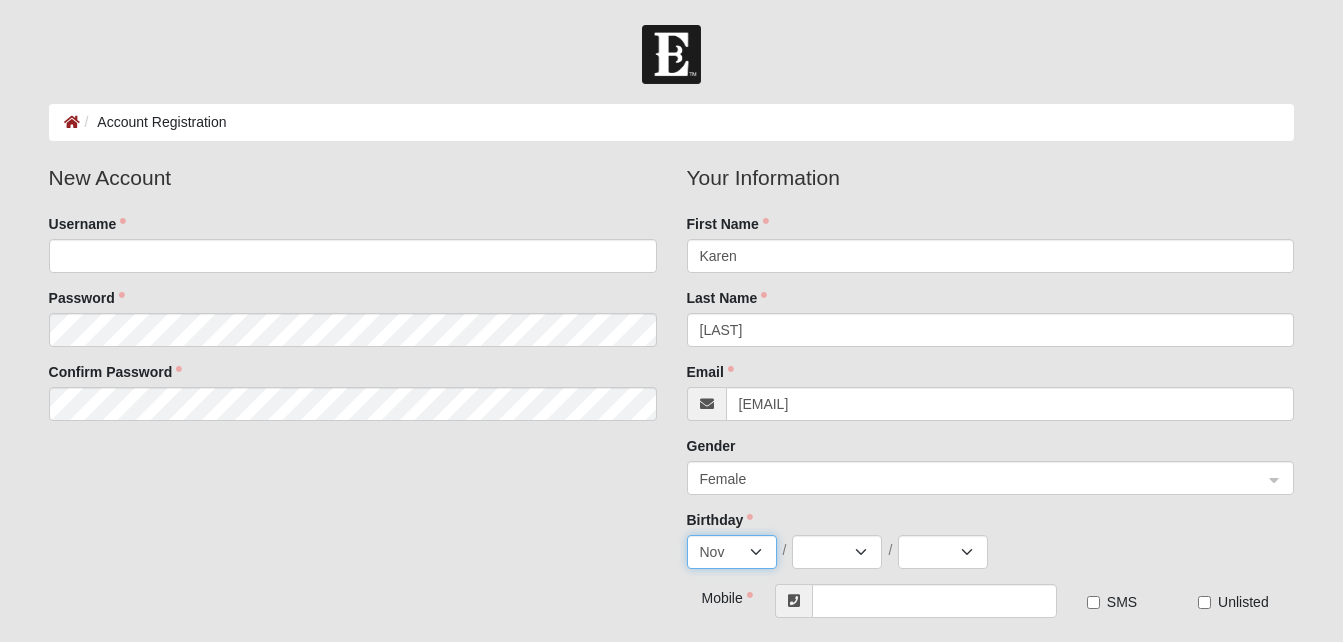 select on "12" 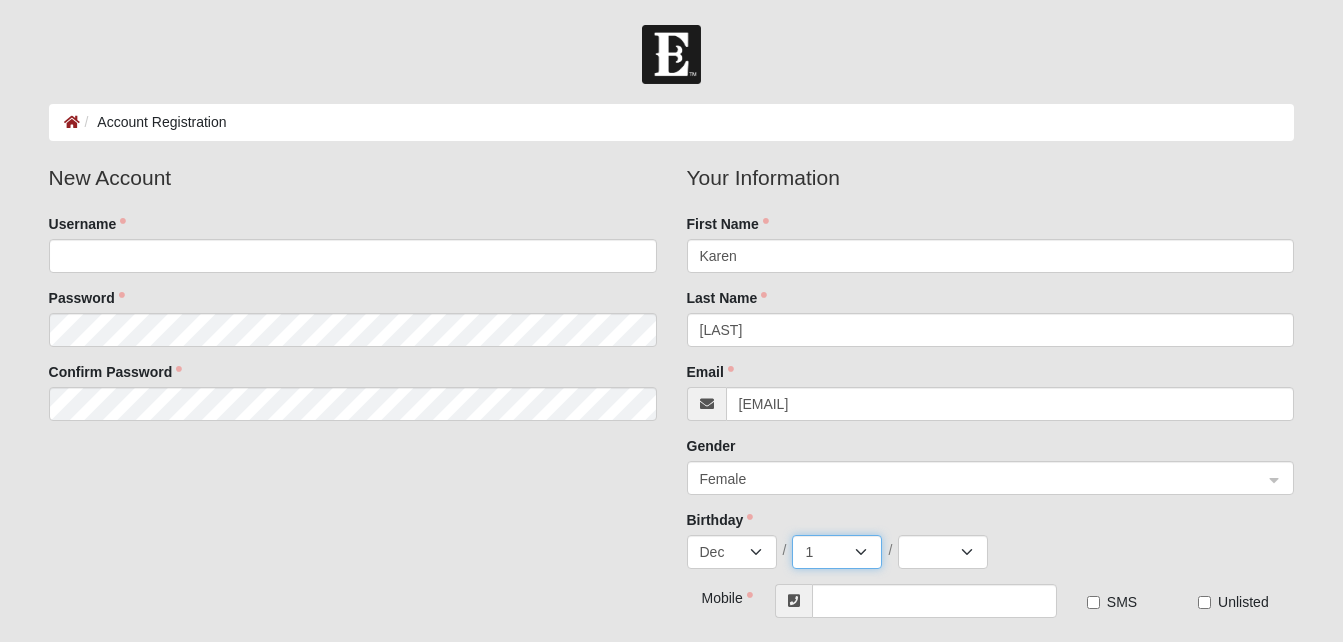select on "14" 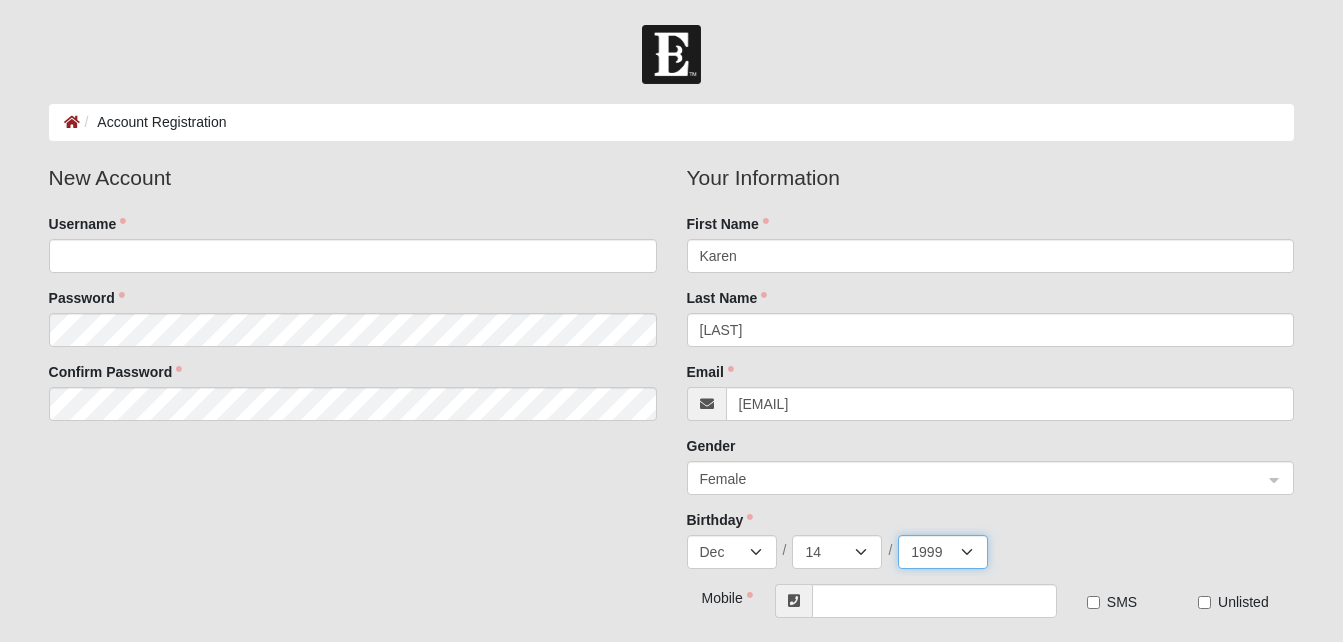 select on "1959" 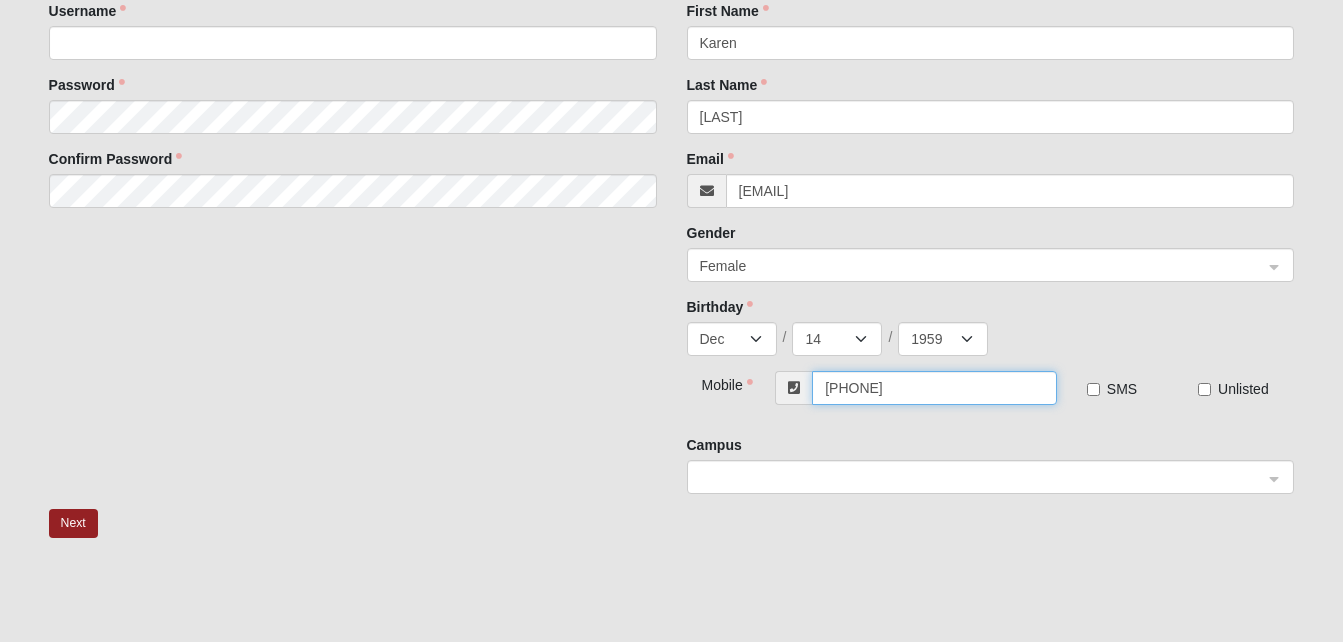 scroll, scrollTop: 218, scrollLeft: 0, axis: vertical 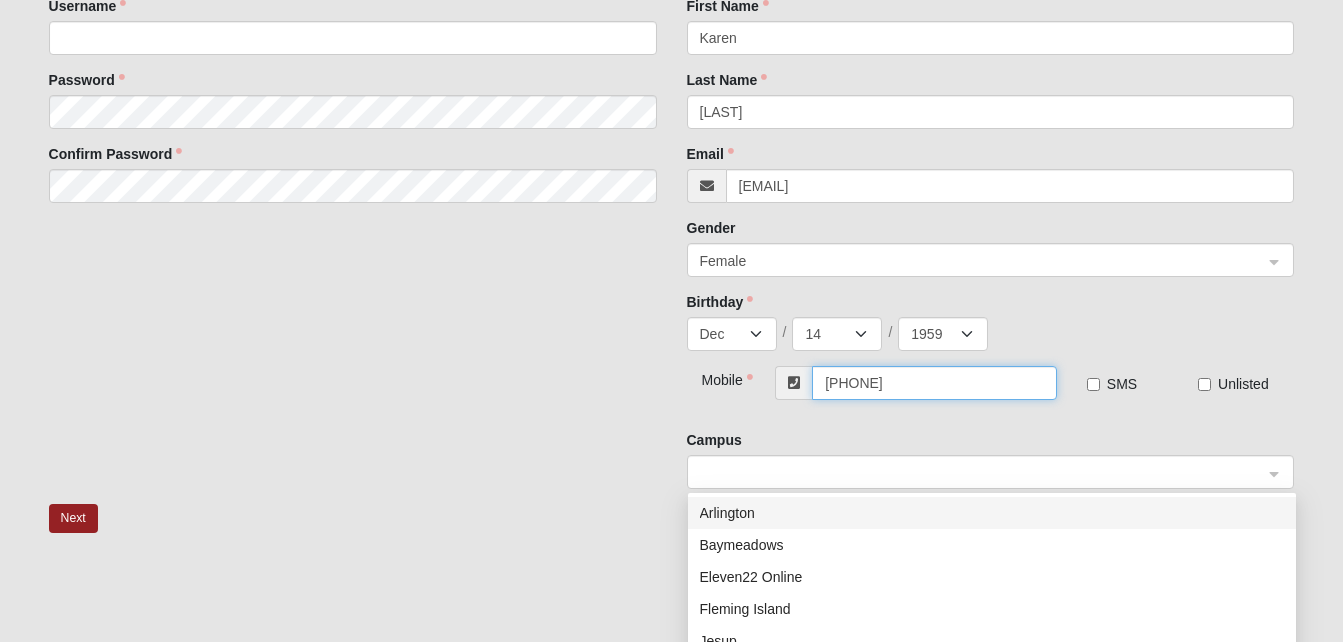 click 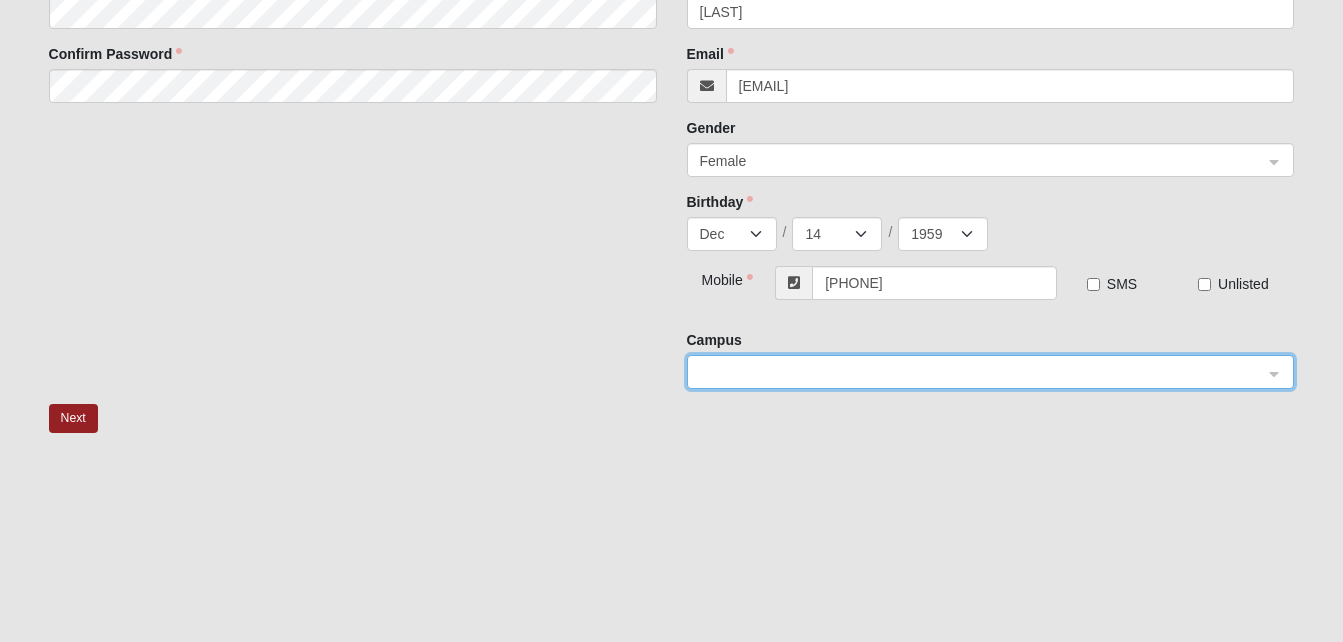 scroll, scrollTop: 354, scrollLeft: 0, axis: vertical 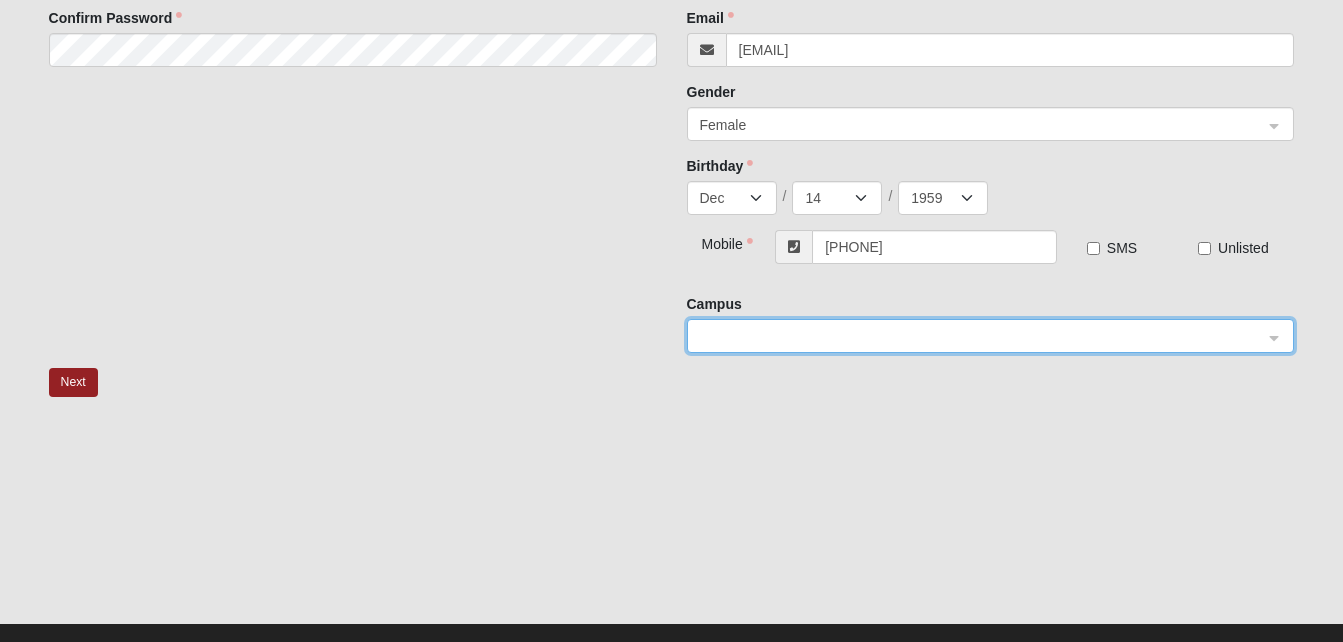 click 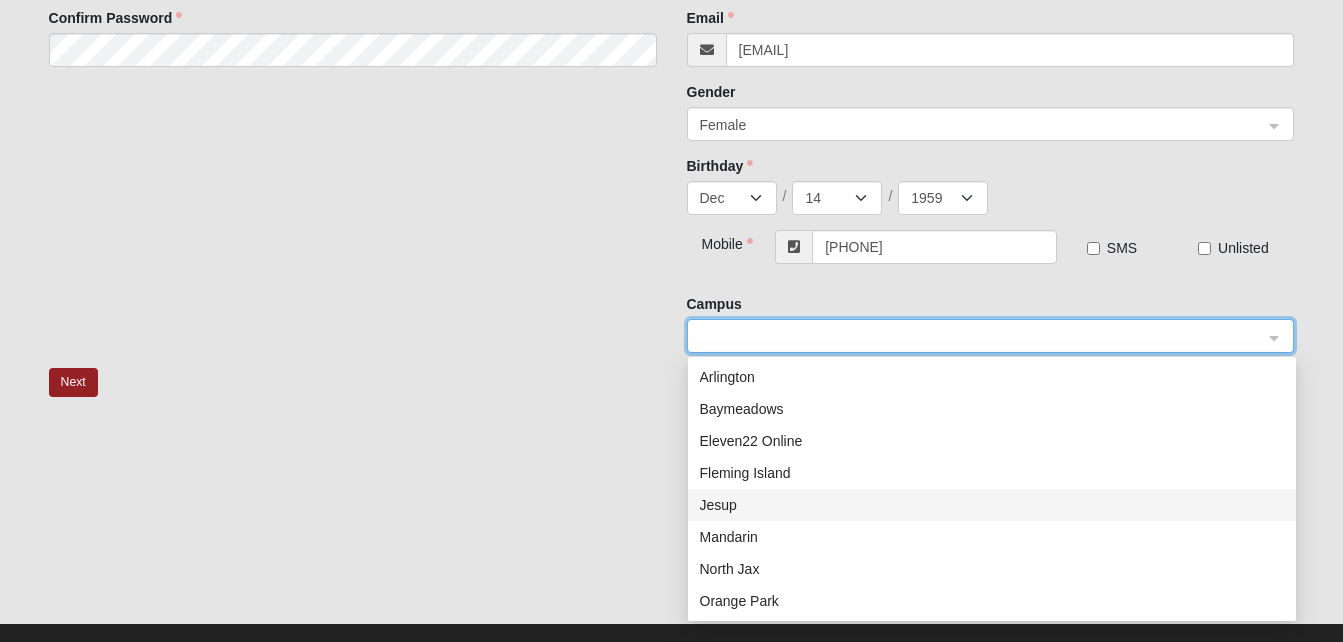 click on "Jesup" at bounding box center [992, 505] 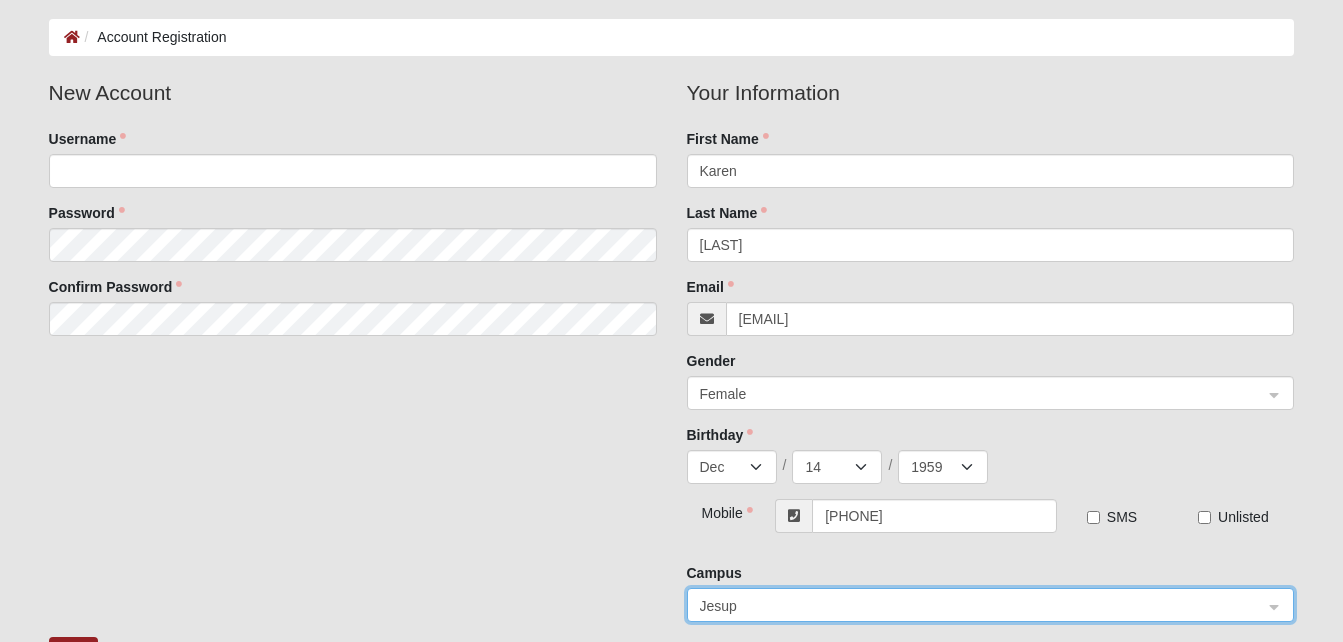 scroll, scrollTop: 71, scrollLeft: 0, axis: vertical 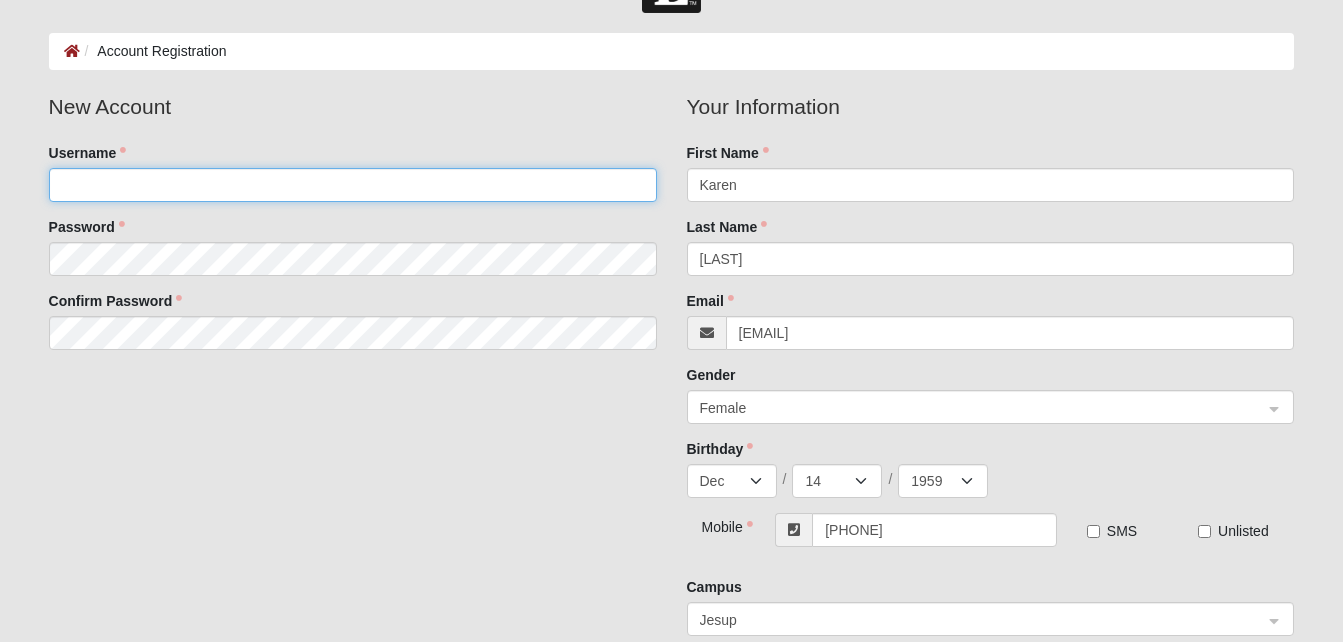 click on "Username" 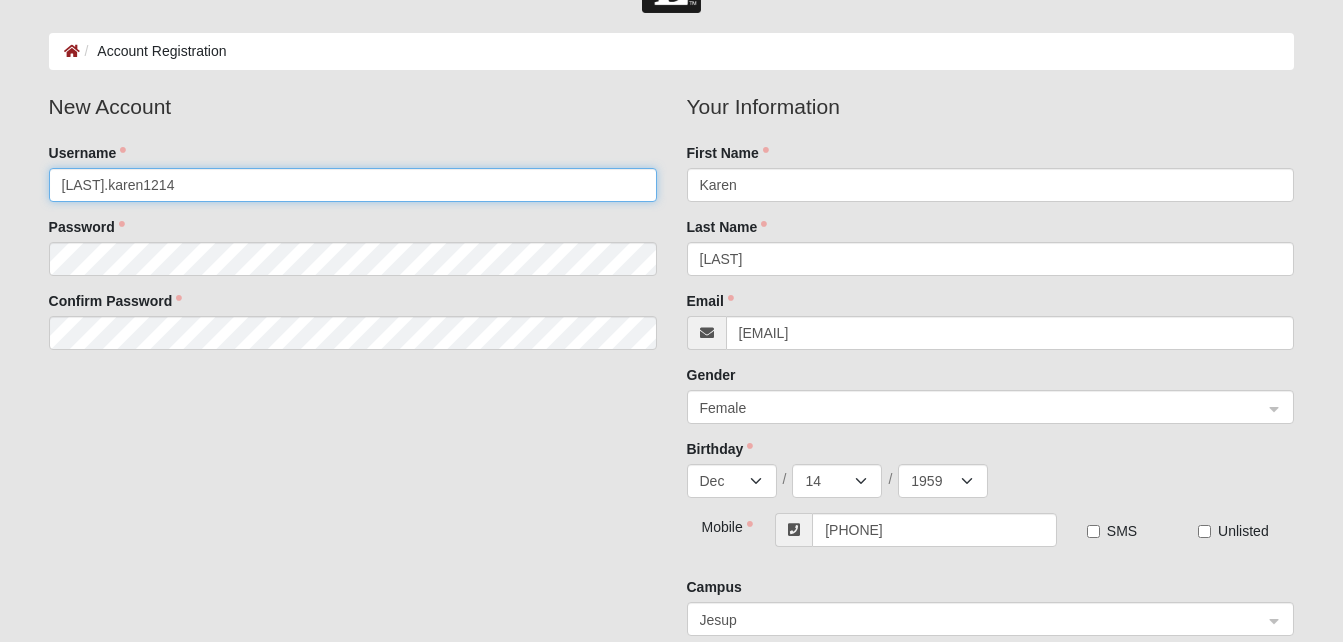 type on "[LAST].karen1214" 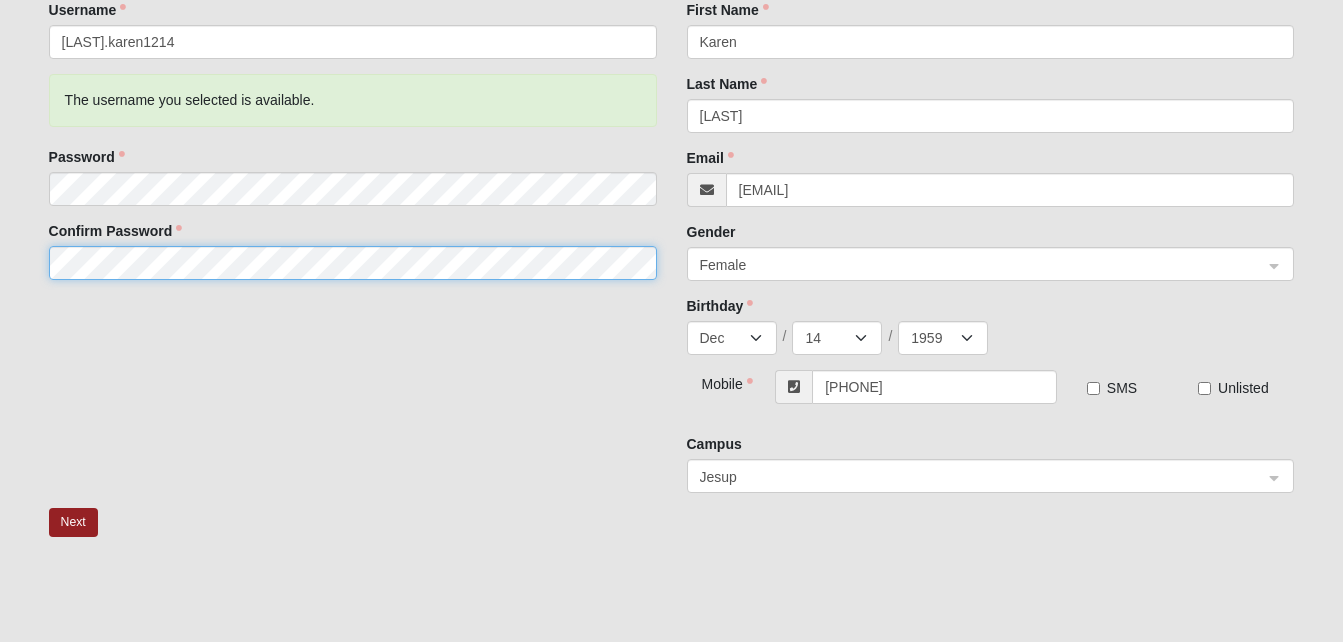 scroll, scrollTop: 219, scrollLeft: 0, axis: vertical 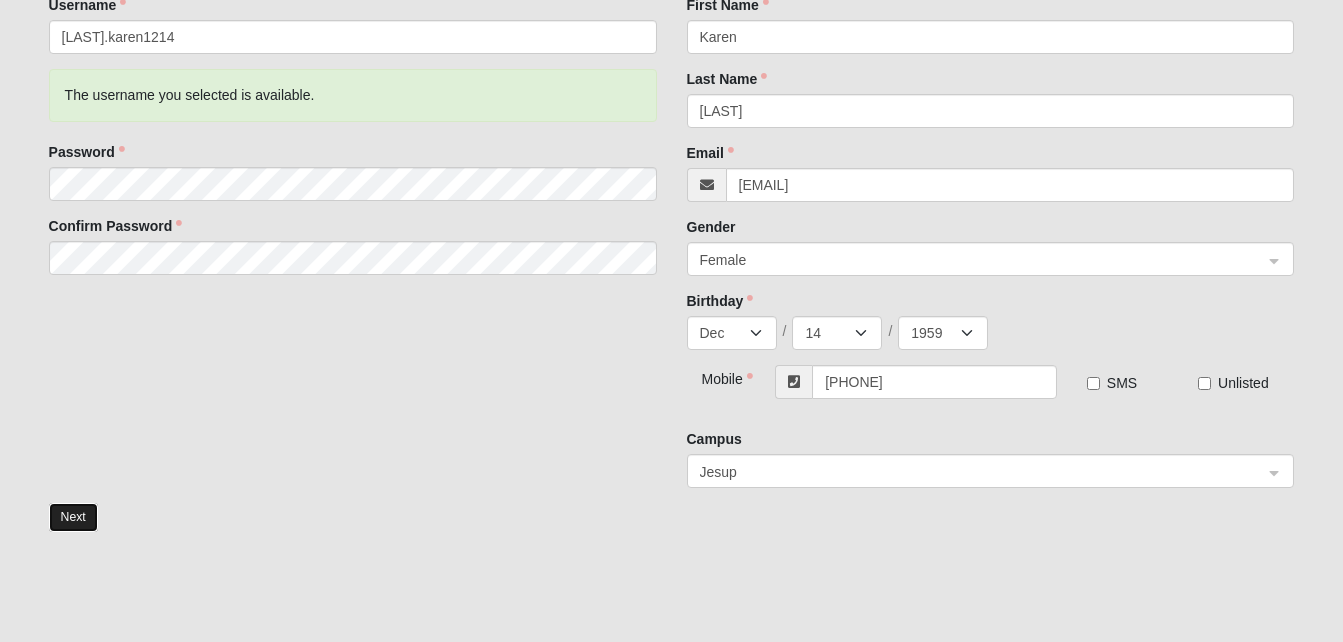 click on "Next" at bounding box center [73, 517] 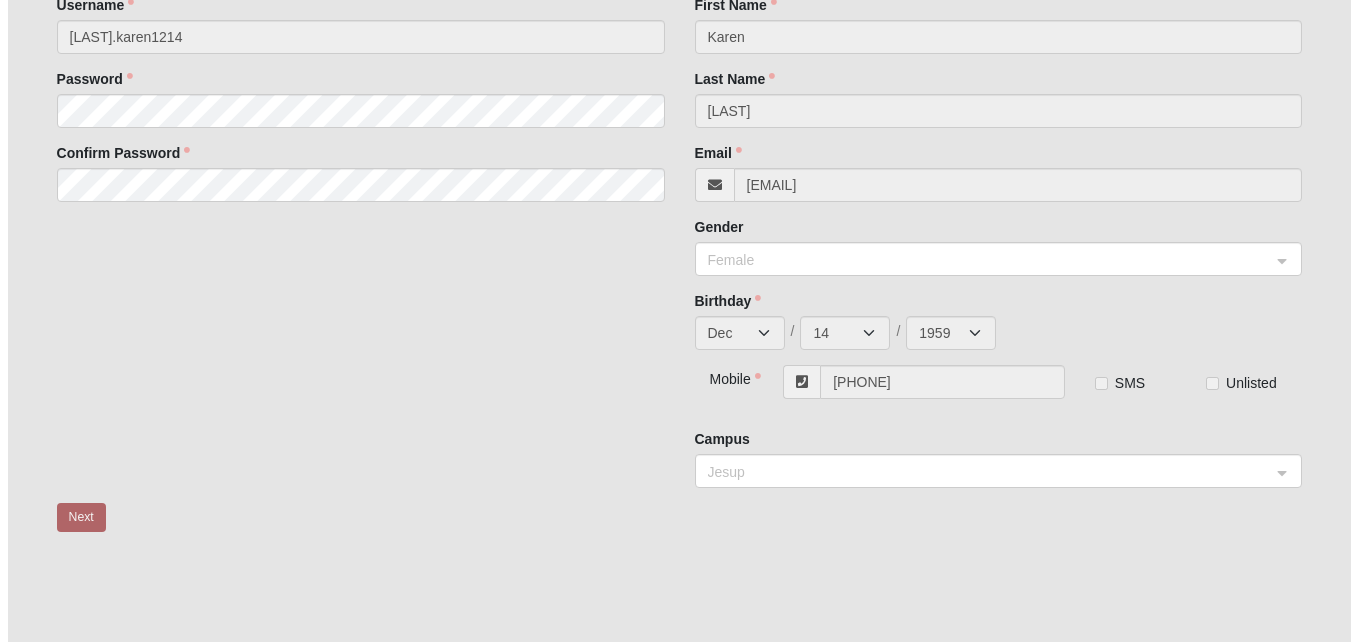scroll, scrollTop: 0, scrollLeft: 0, axis: both 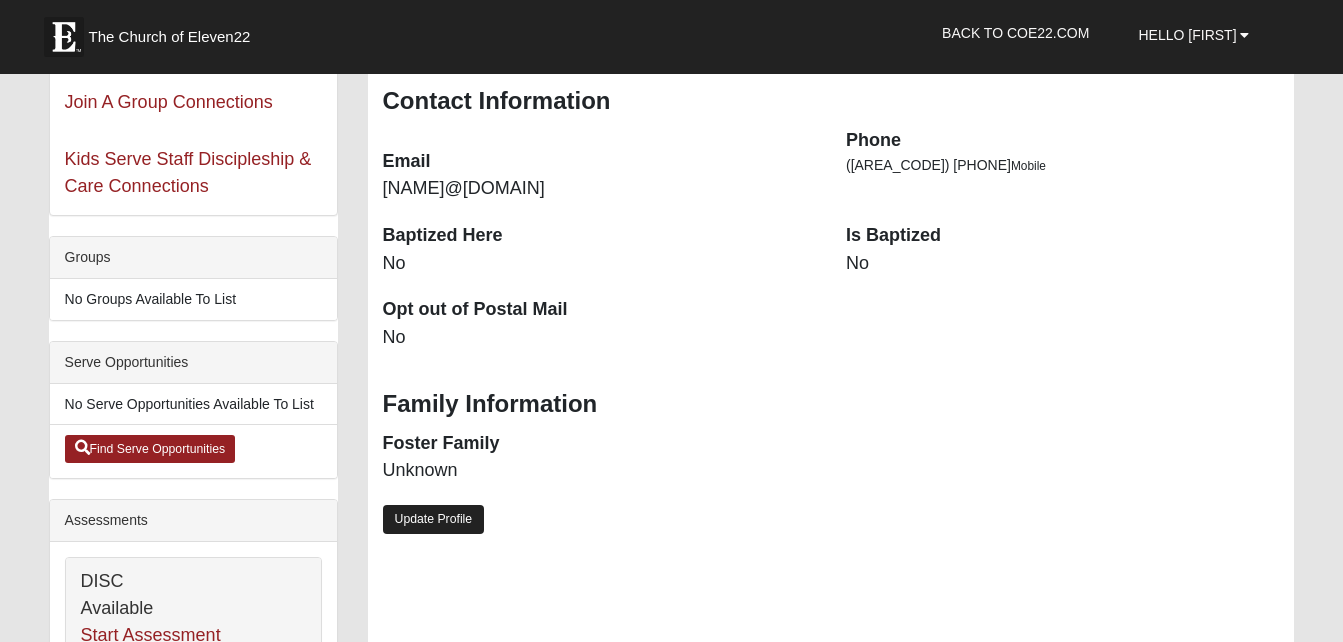 click on "Update Profile" at bounding box center [434, 519] 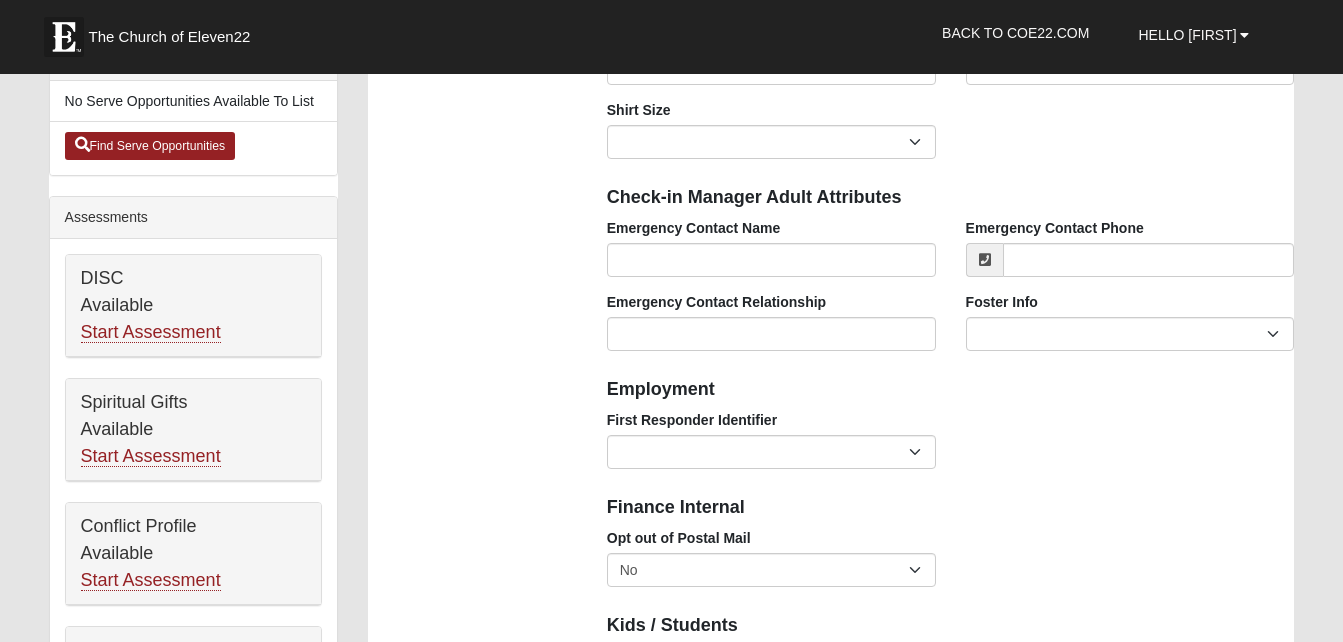 scroll, scrollTop: 636, scrollLeft: 0, axis: vertical 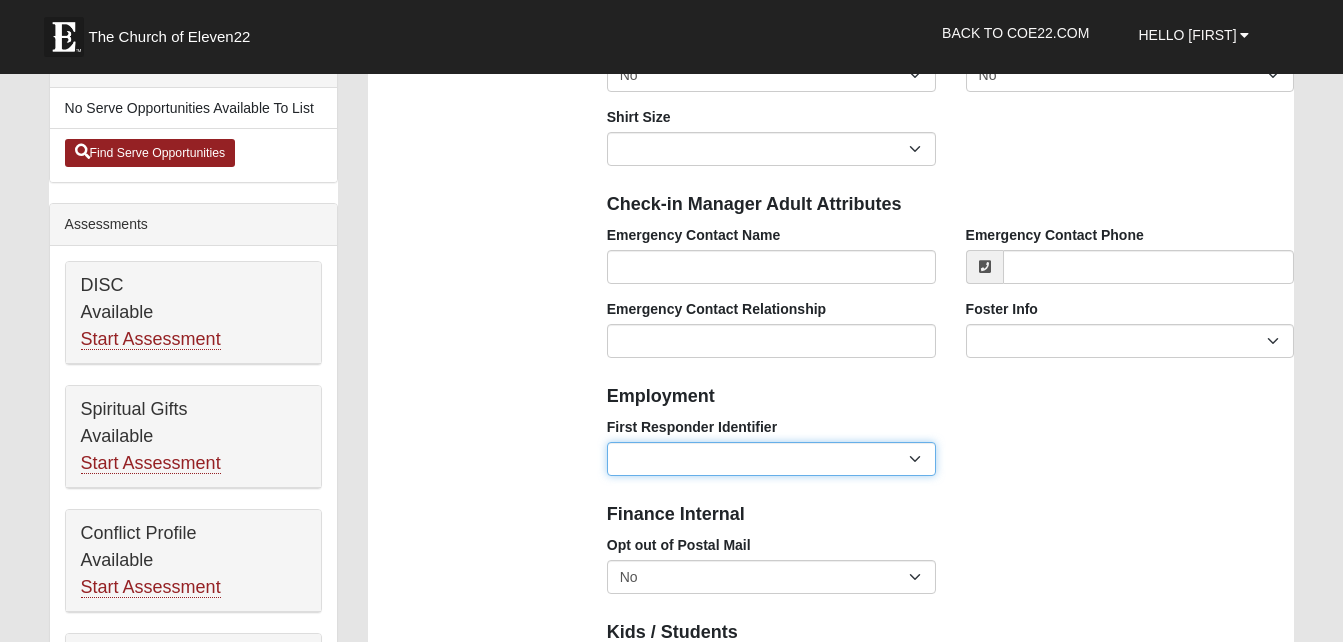click on "EMT  |  Paramedic  |  Medical
Firefighter  |  Fire Department
Police Officer  |  Sheriff  |  Sheriff's Deputy  |  State Trooper  |  Correctional Officer
Military" at bounding box center [771, 459] 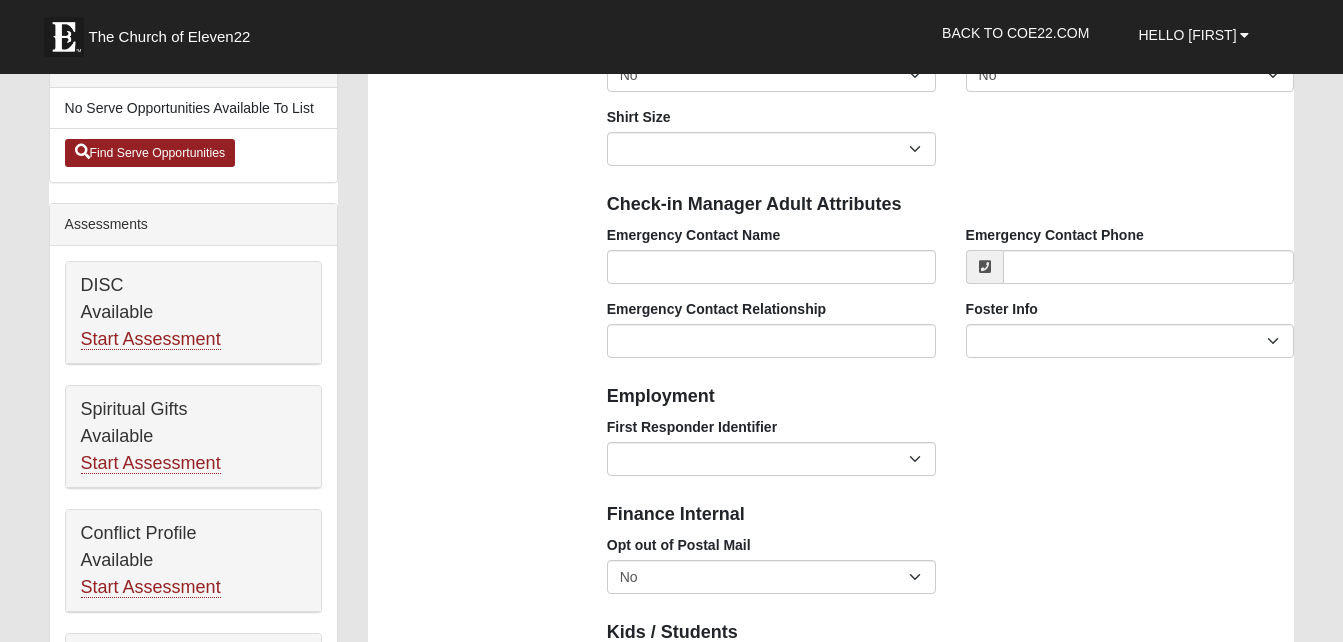 click on "First Responder Identifier
EMT  |  Paramedic  |  Medical
Firefighter  |  Fire Department
Police Officer  |  Sheriff  |  Sheriff's Deputy  |  State Trooper  |  Correctional Officer
Military" at bounding box center (951, 454) 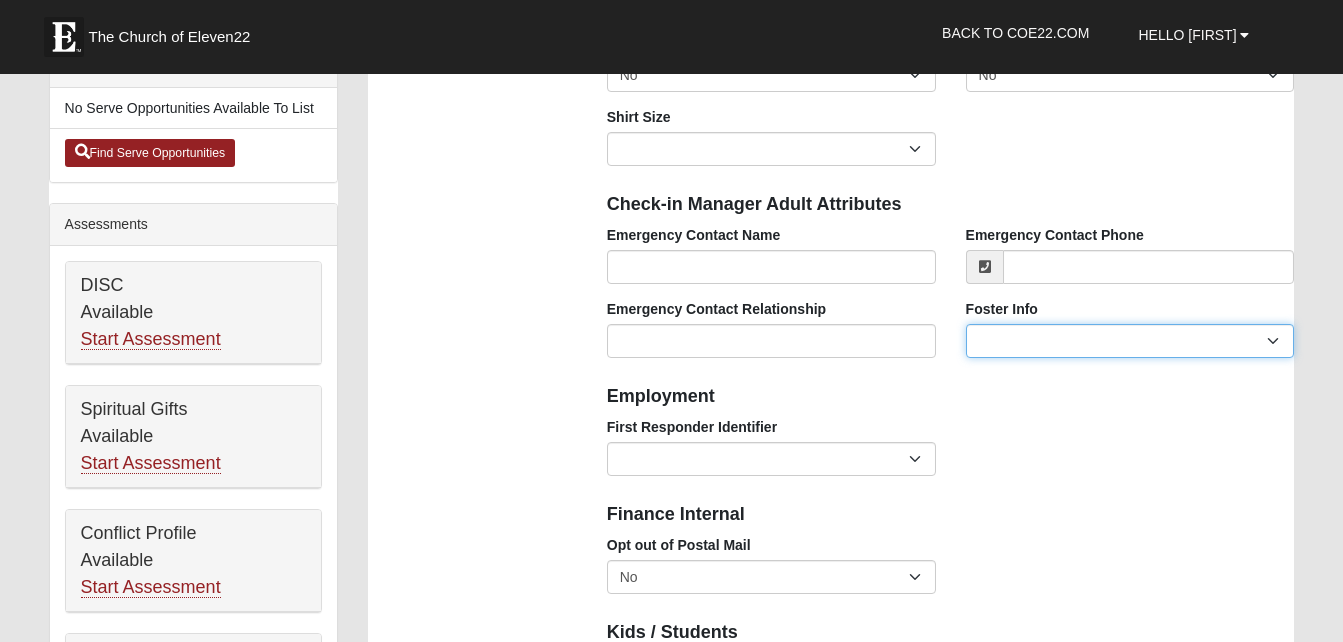 click on "Current Foster Child
Current Foster Parent
Former Foster Child
Former Foster Parent" at bounding box center (1130, 341) 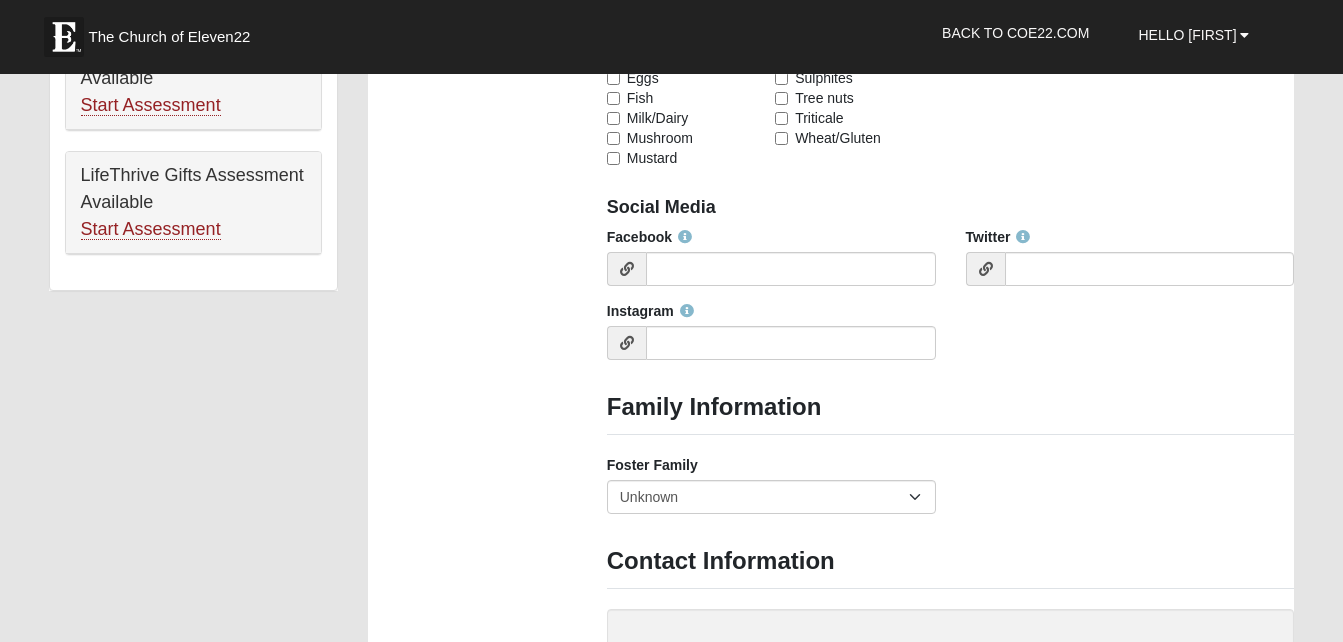 scroll, scrollTop: 1426, scrollLeft: 0, axis: vertical 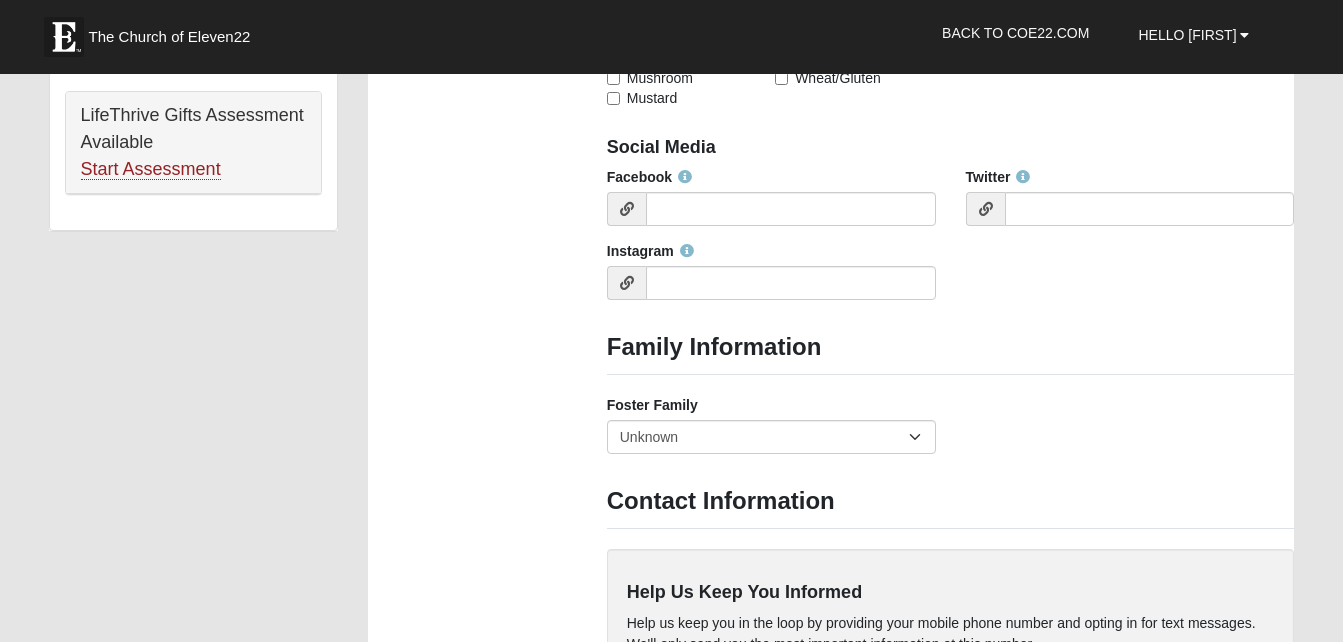 drag, startPoint x: 1318, startPoint y: 274, endPoint x: 1353, endPoint y: 260, distance: 37.696156 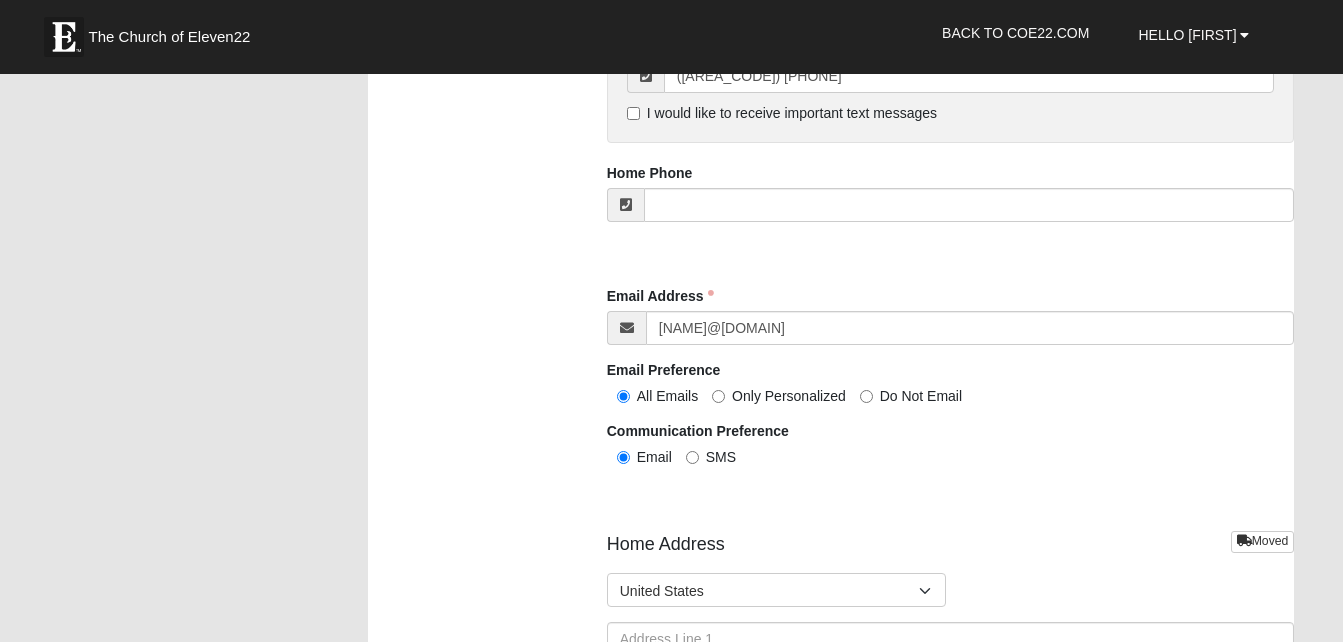 scroll, scrollTop: 2084, scrollLeft: 0, axis: vertical 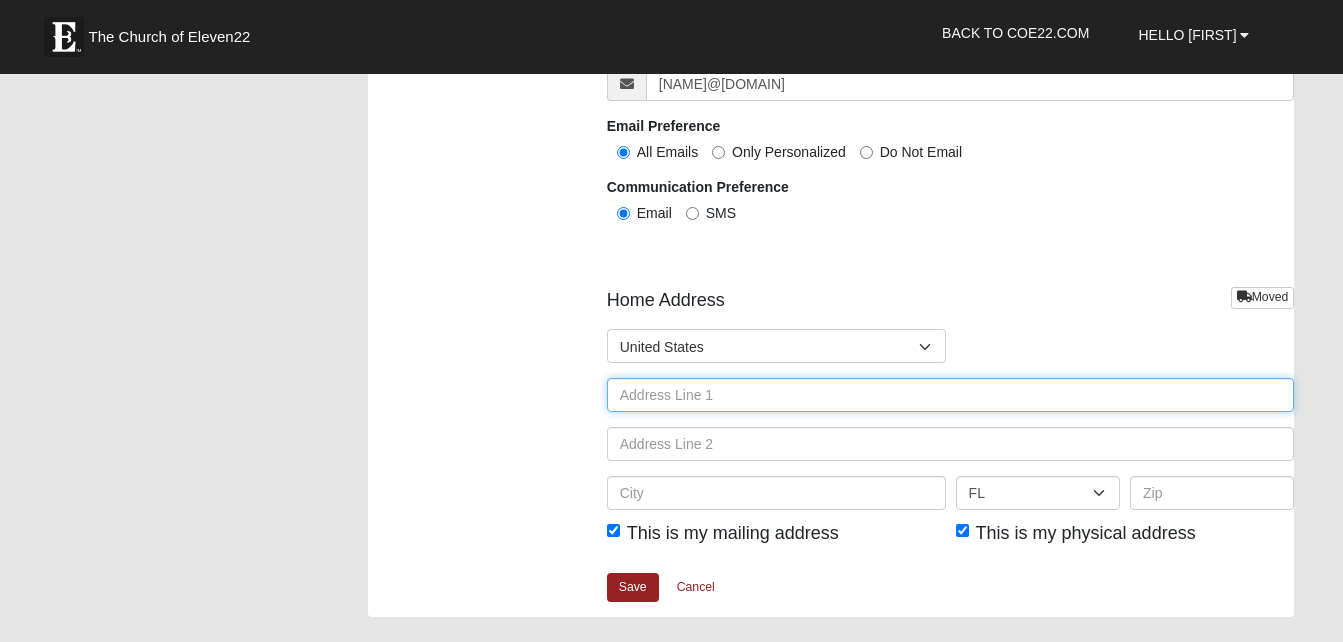 click at bounding box center [951, 395] 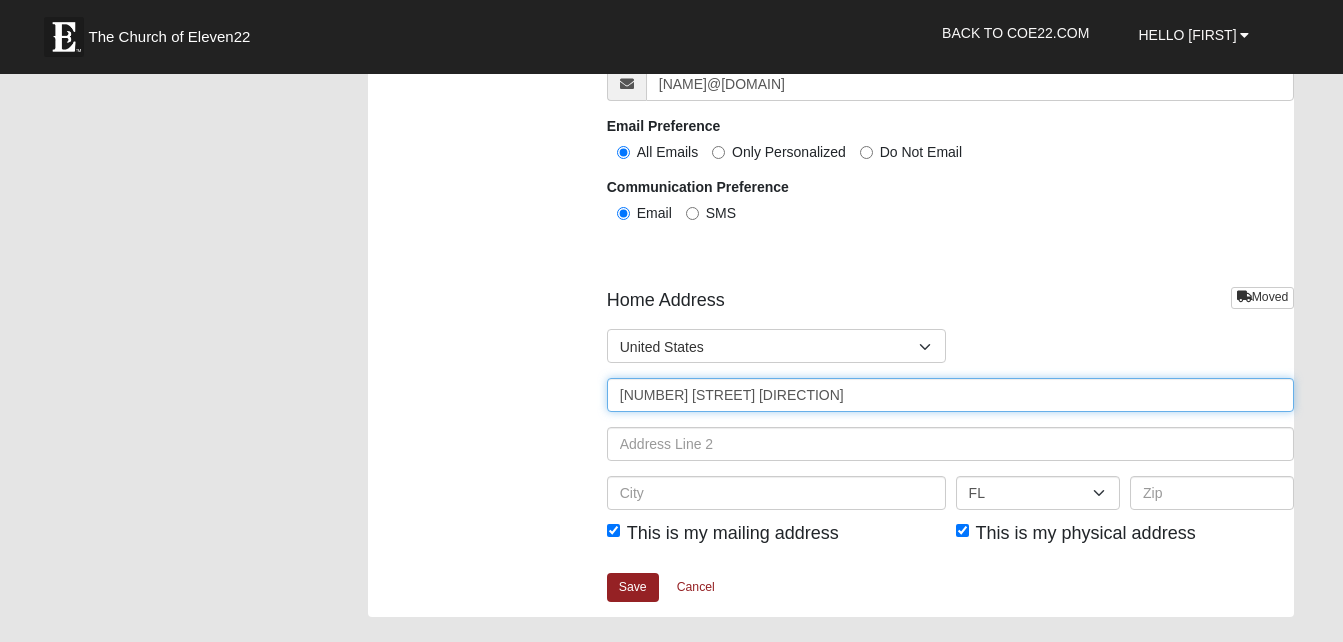 type on "542 Ridge Road" 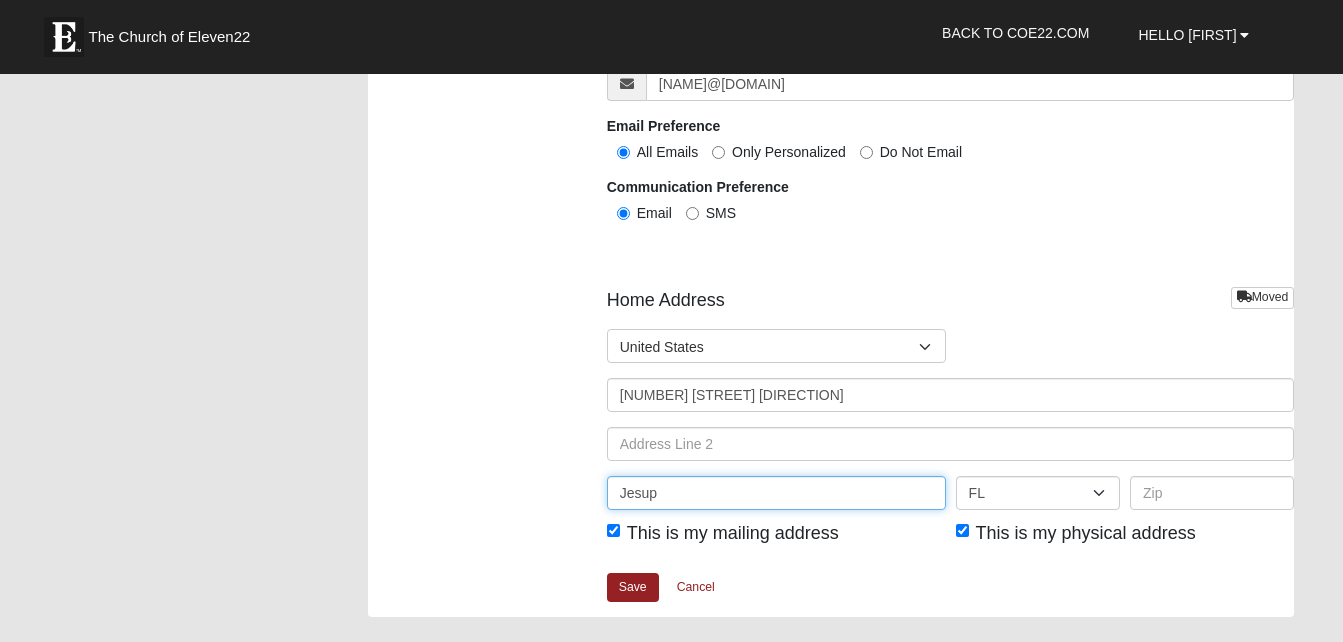 type on "Jesup" 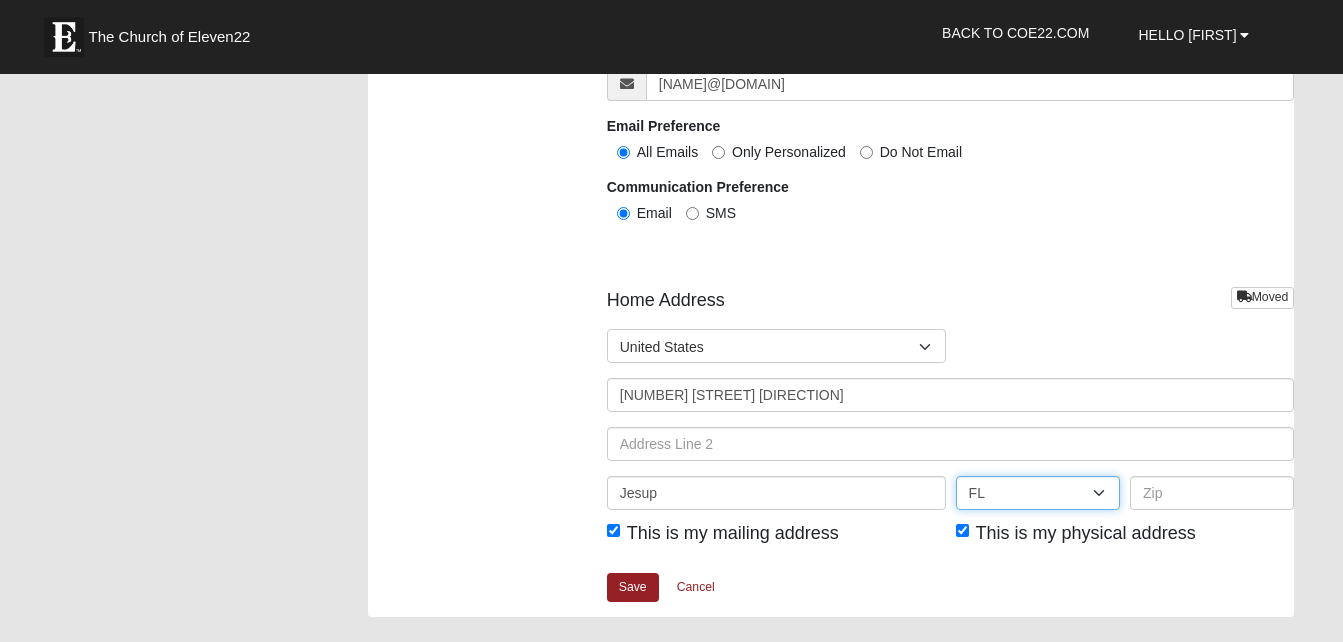 select on "GA" 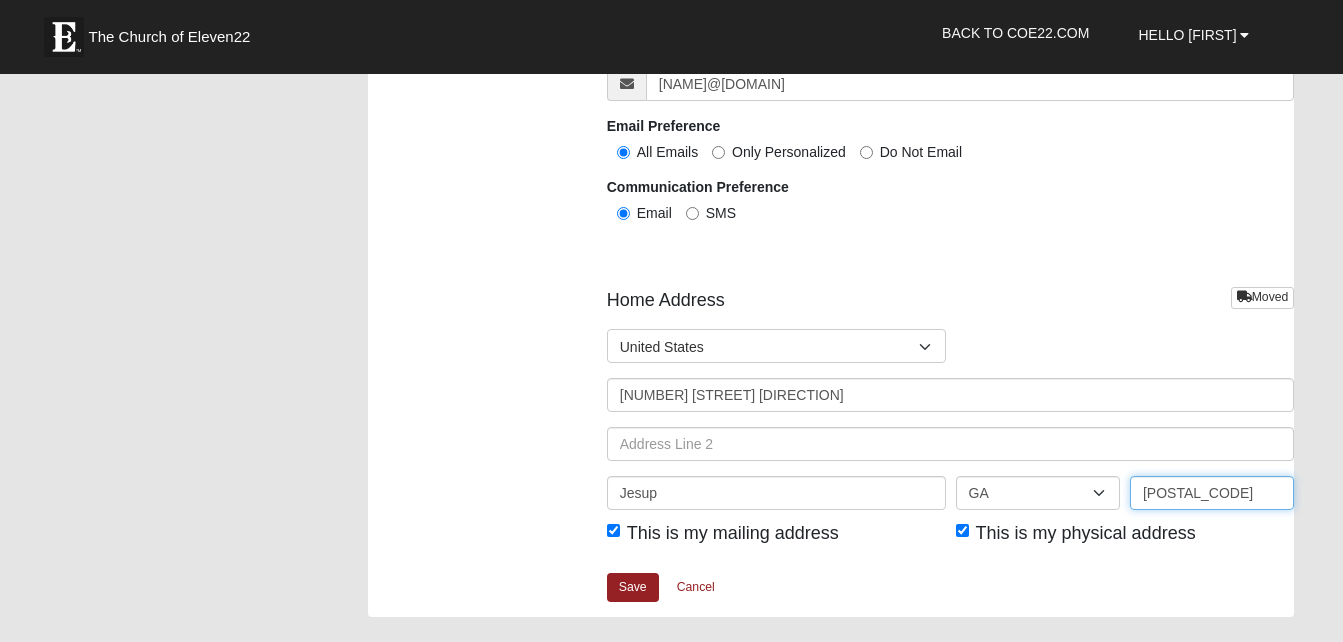 type on "31545" 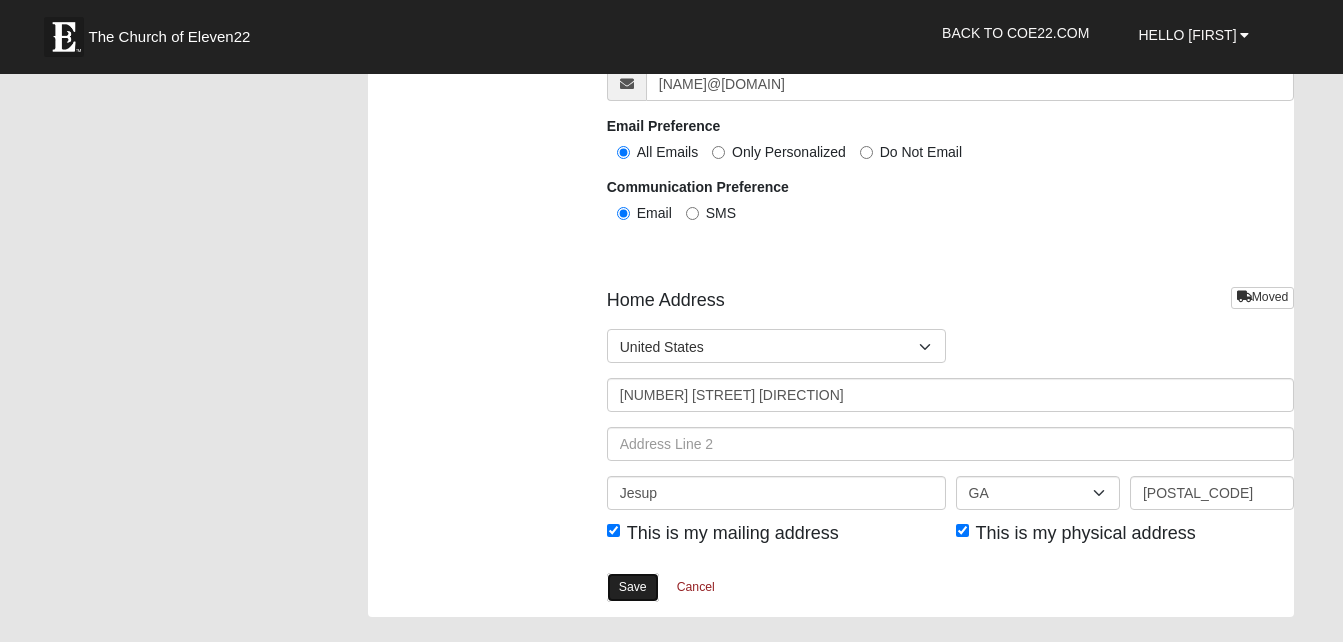 click on "Save" at bounding box center [633, 587] 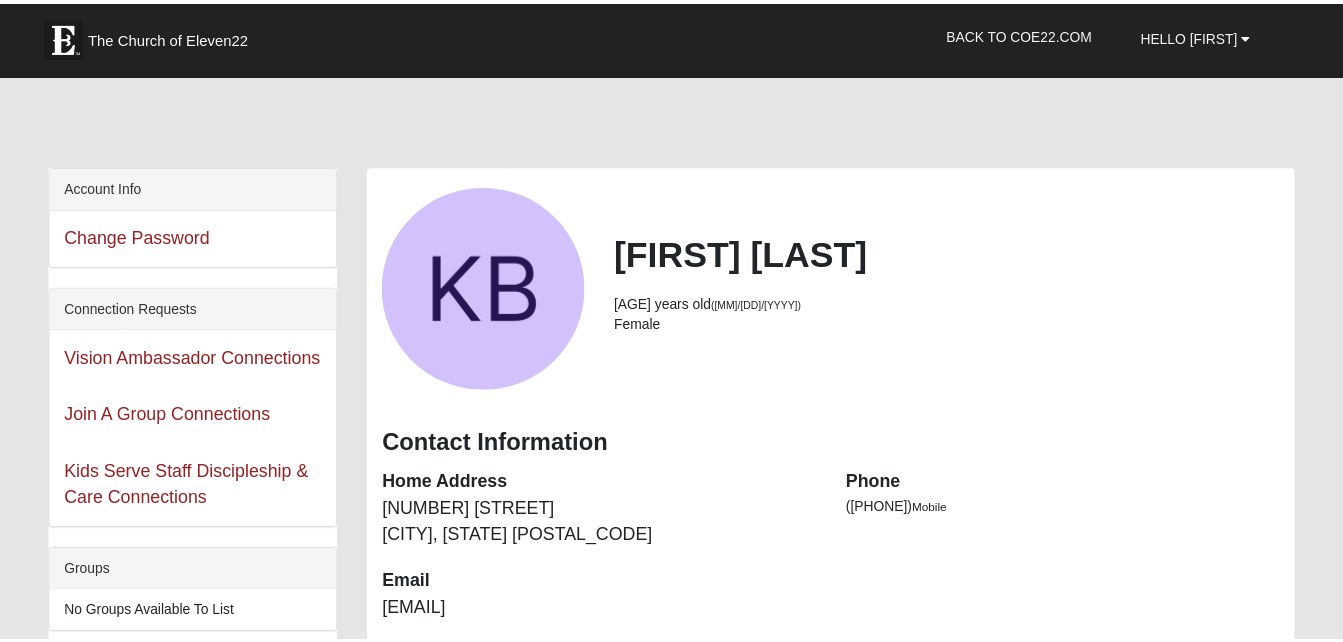 scroll, scrollTop: 0, scrollLeft: 0, axis: both 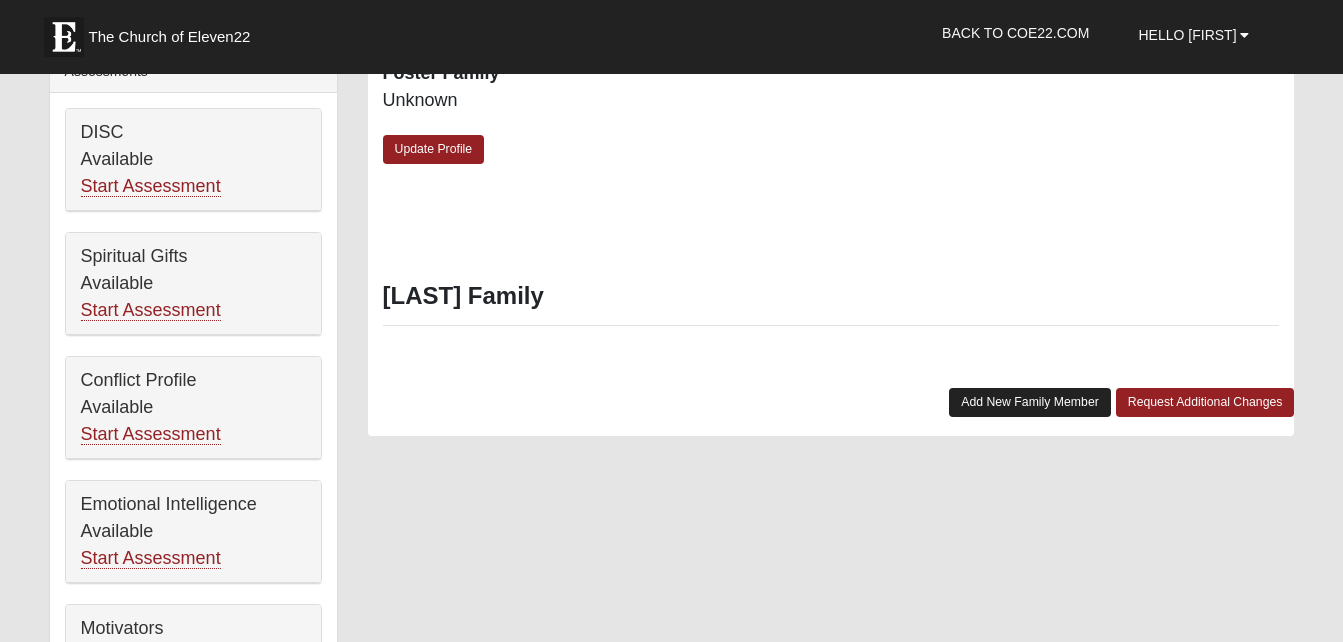 click on "Add New Family Member" at bounding box center [1030, 402] 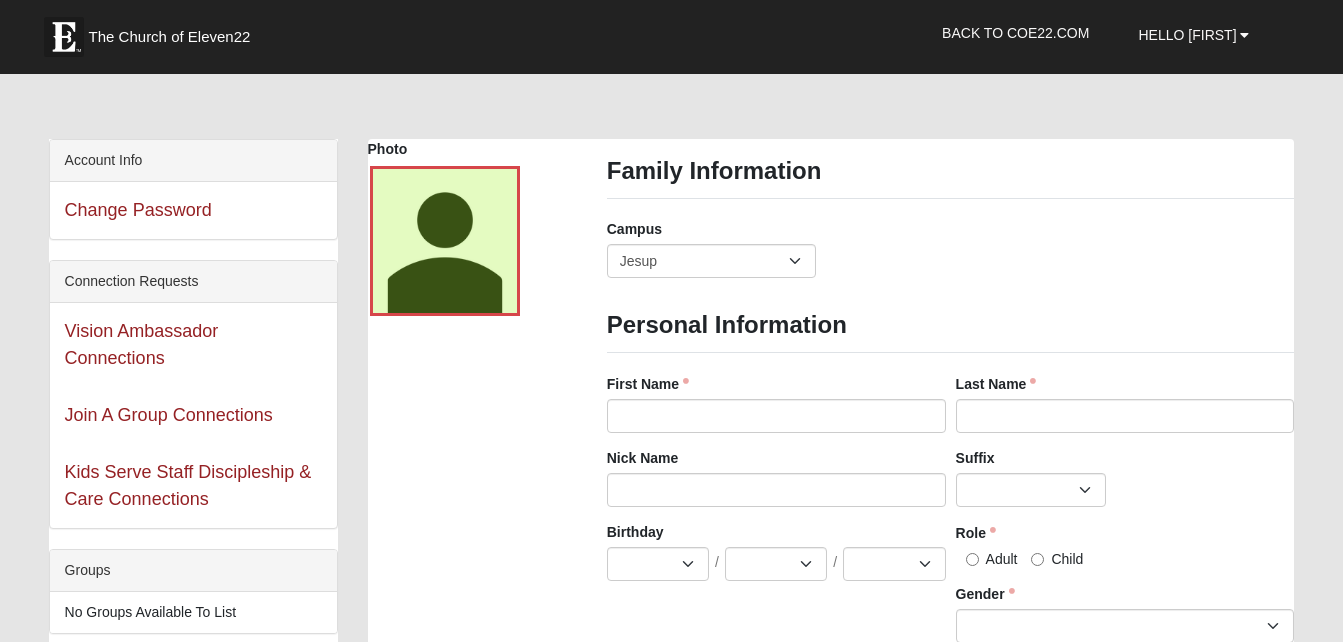 scroll, scrollTop: 0, scrollLeft: 0, axis: both 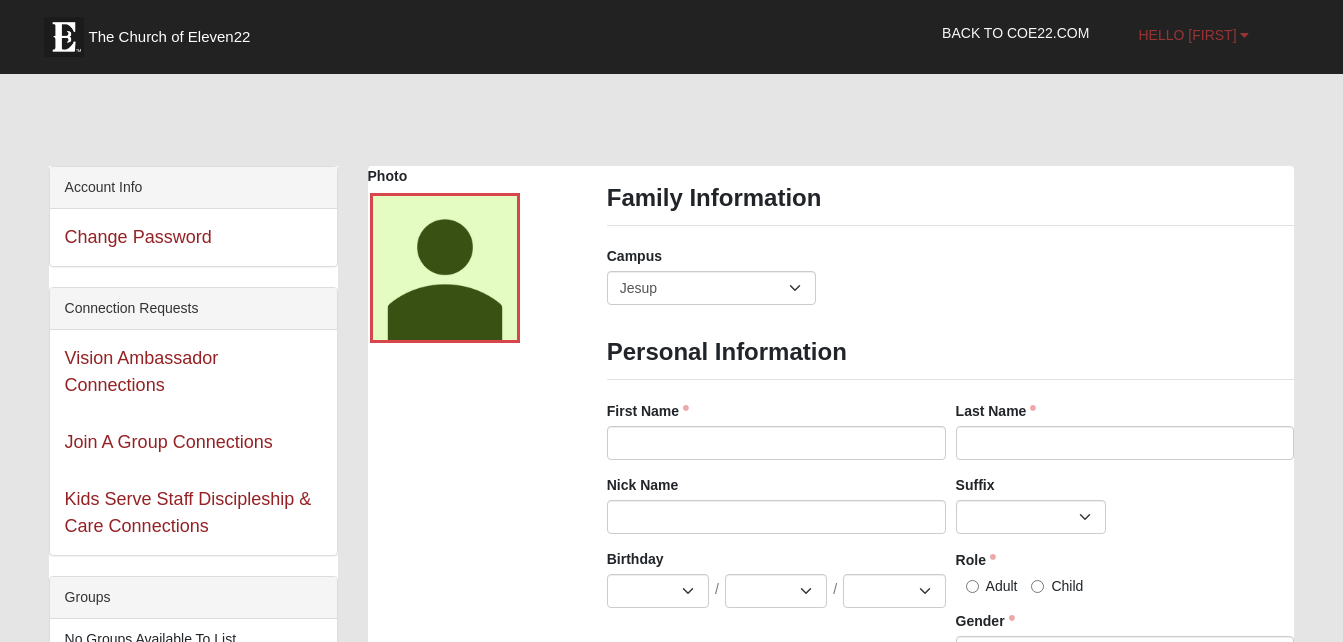 click on "Hello Karen" at bounding box center (1188, 35) 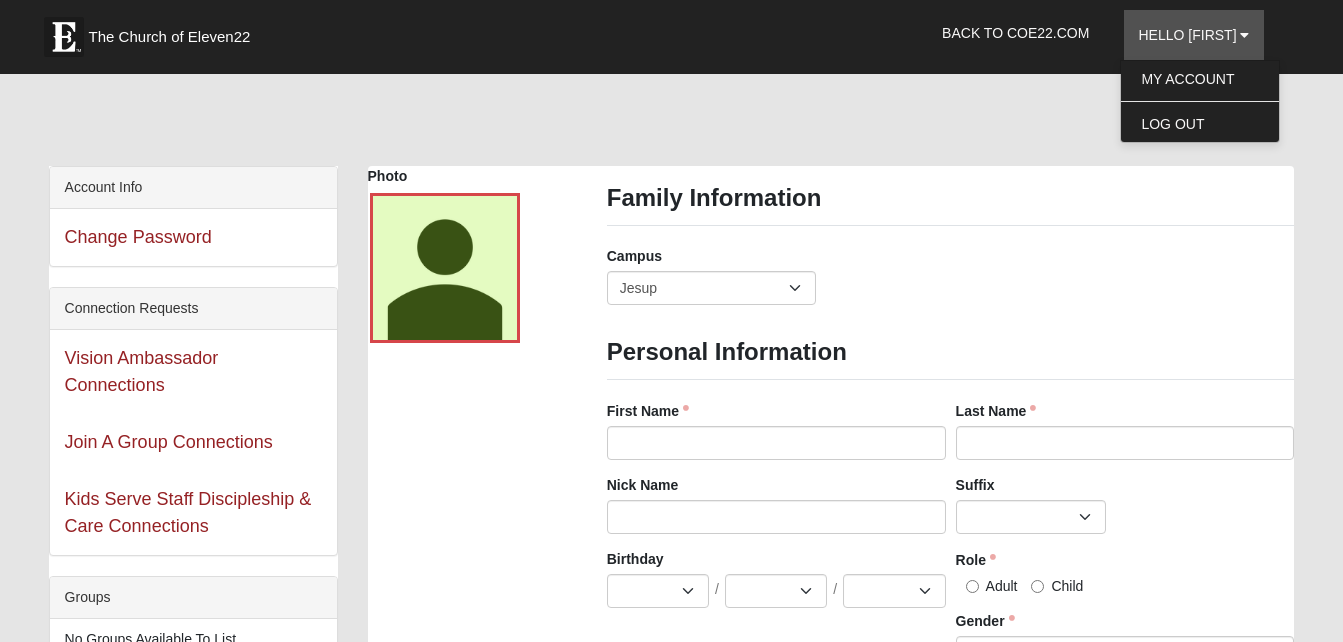 click at bounding box center [672, 124] 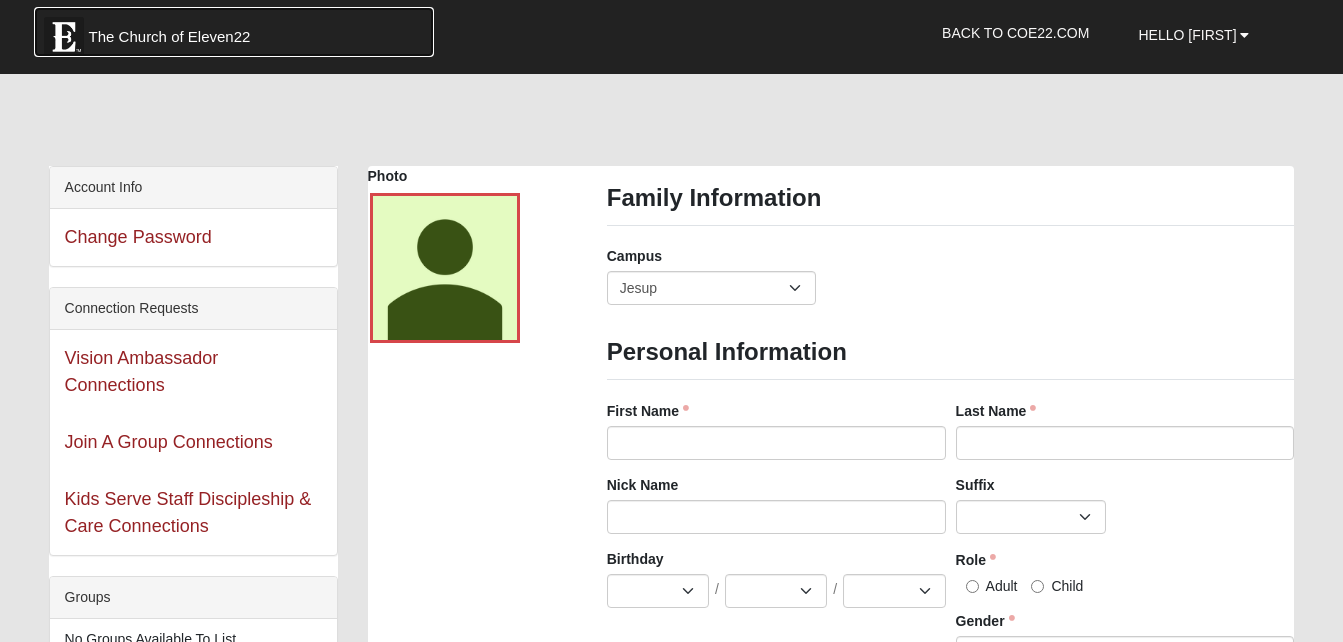 click on "The Church of Eleven22" at bounding box center [170, 37] 